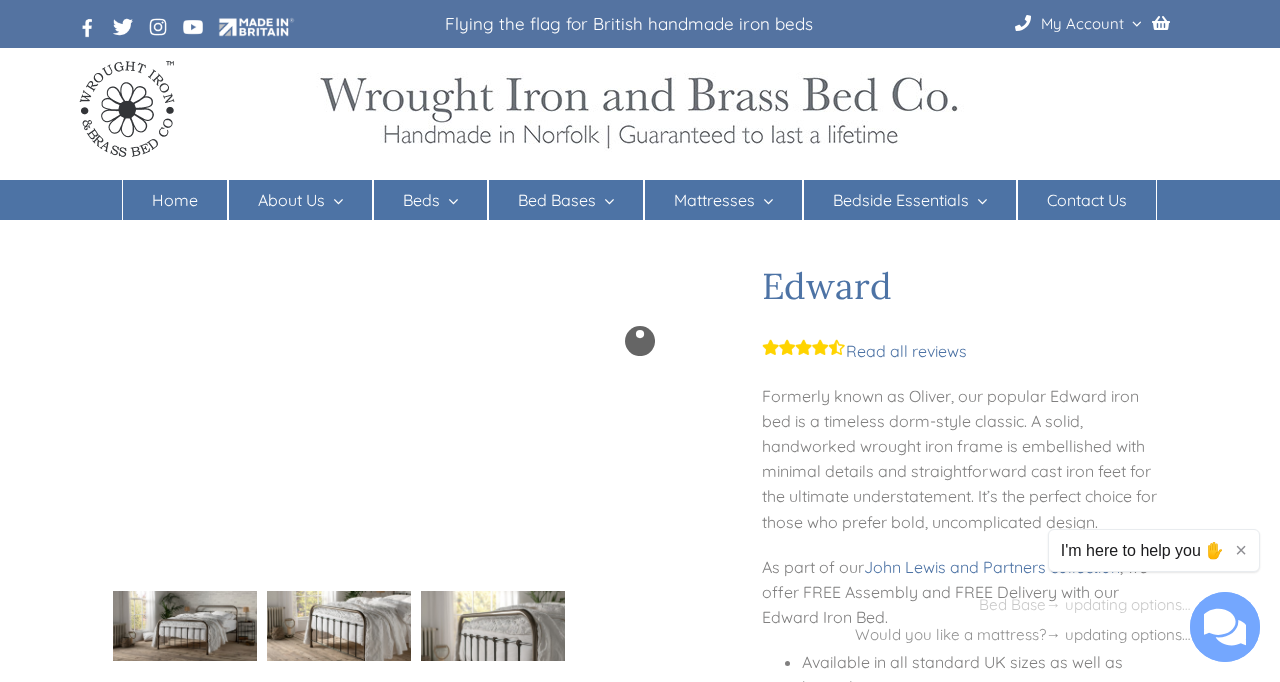 scroll, scrollTop: 0, scrollLeft: 0, axis: both 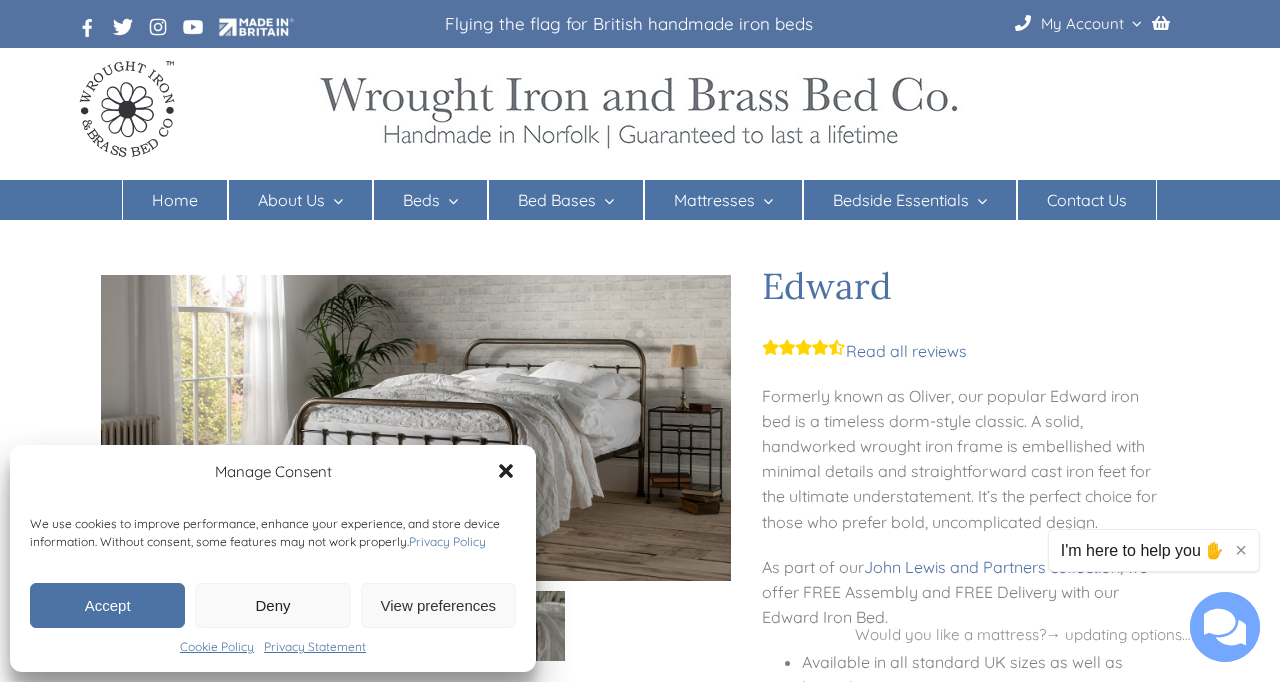 click 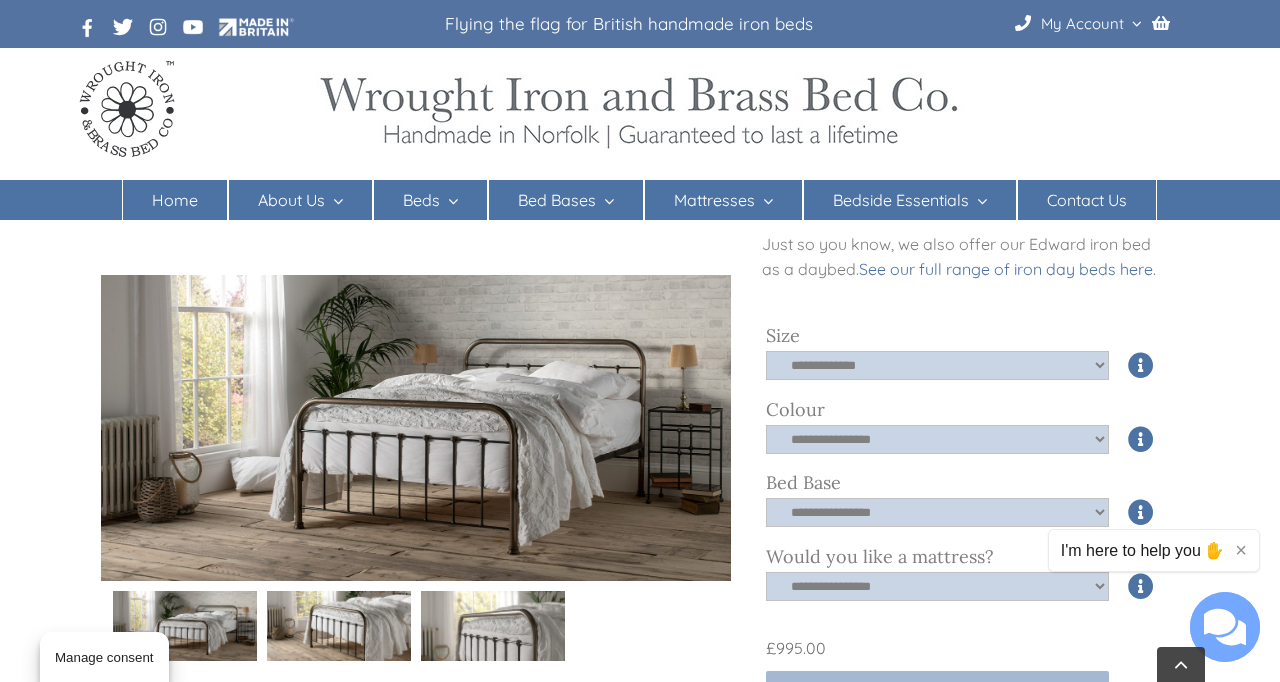 scroll, scrollTop: 621, scrollLeft: 0, axis: vertical 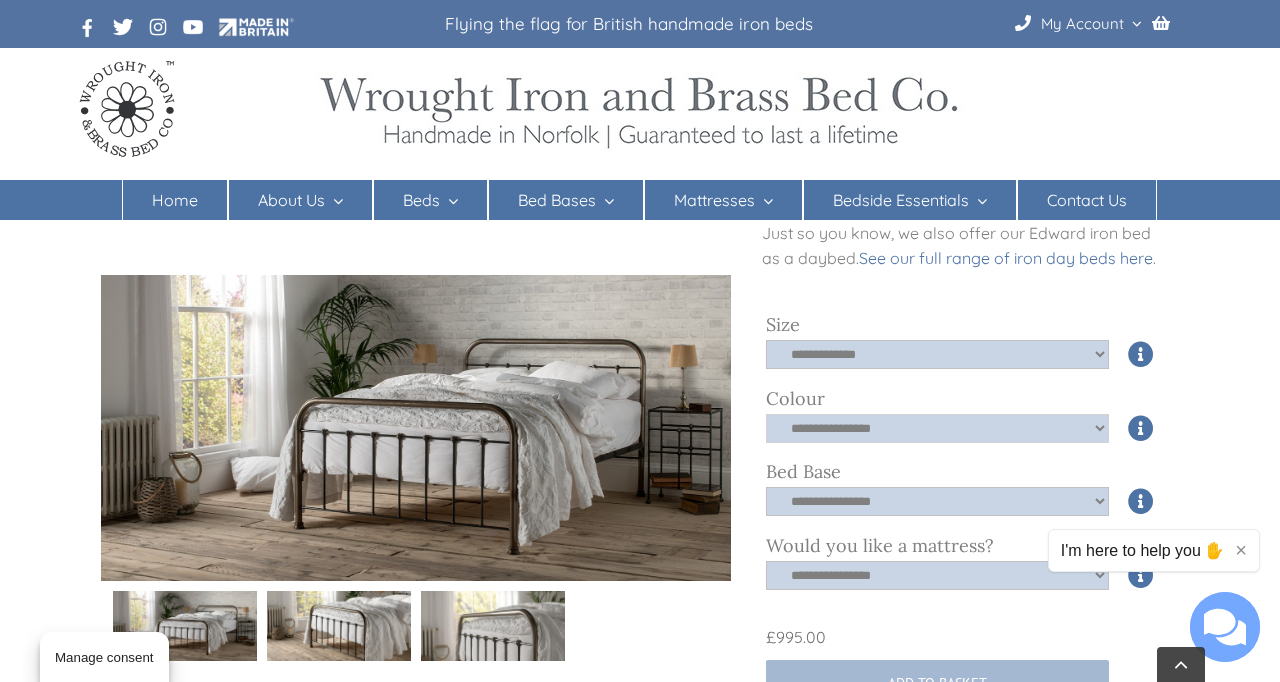 click on "**********" 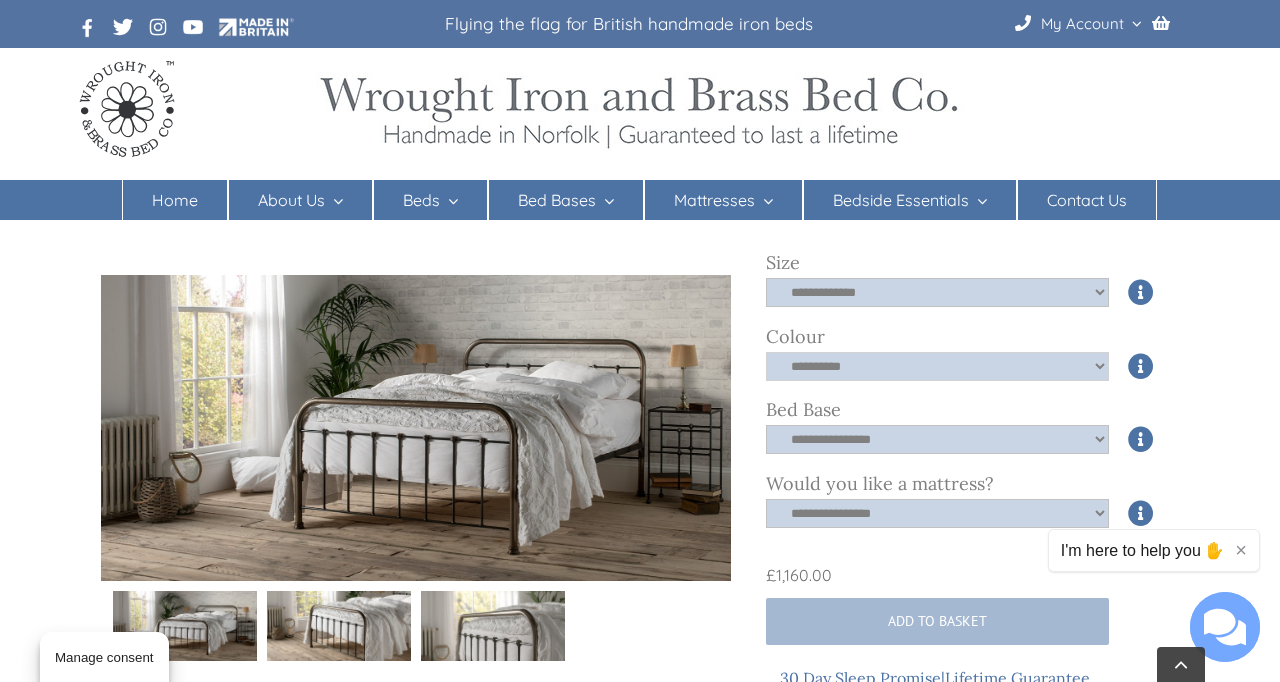 scroll, scrollTop: 687, scrollLeft: 0, axis: vertical 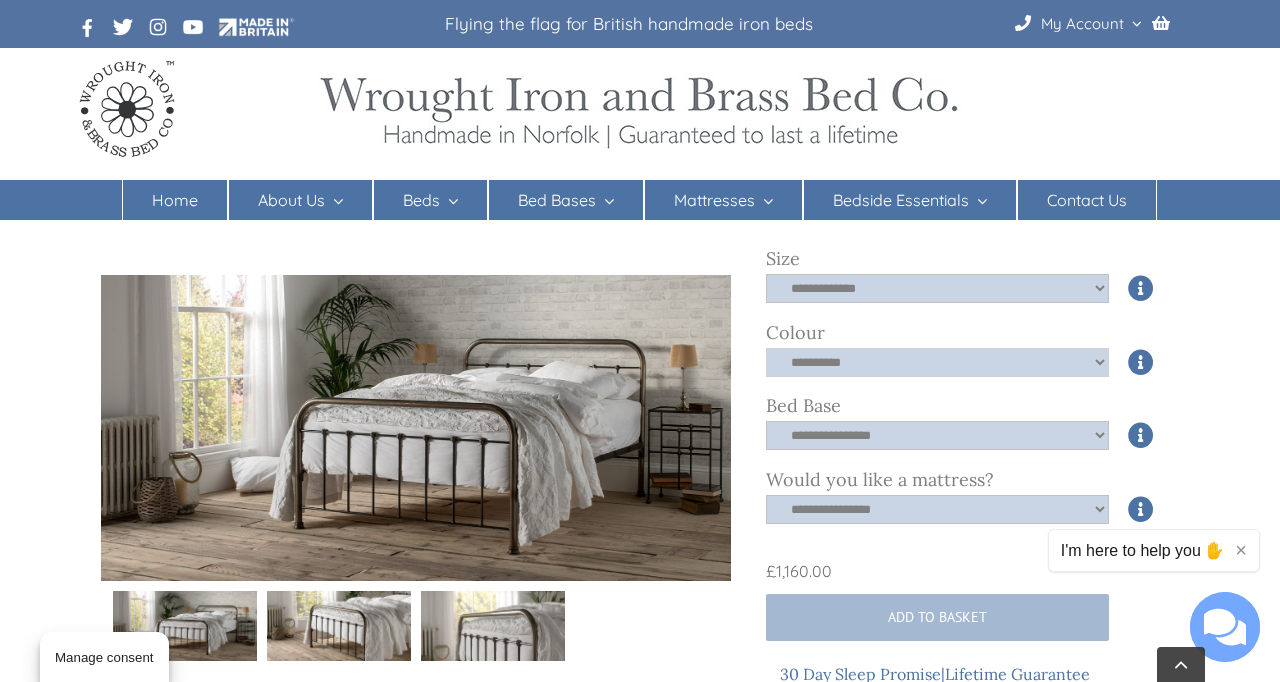 click on "**********" 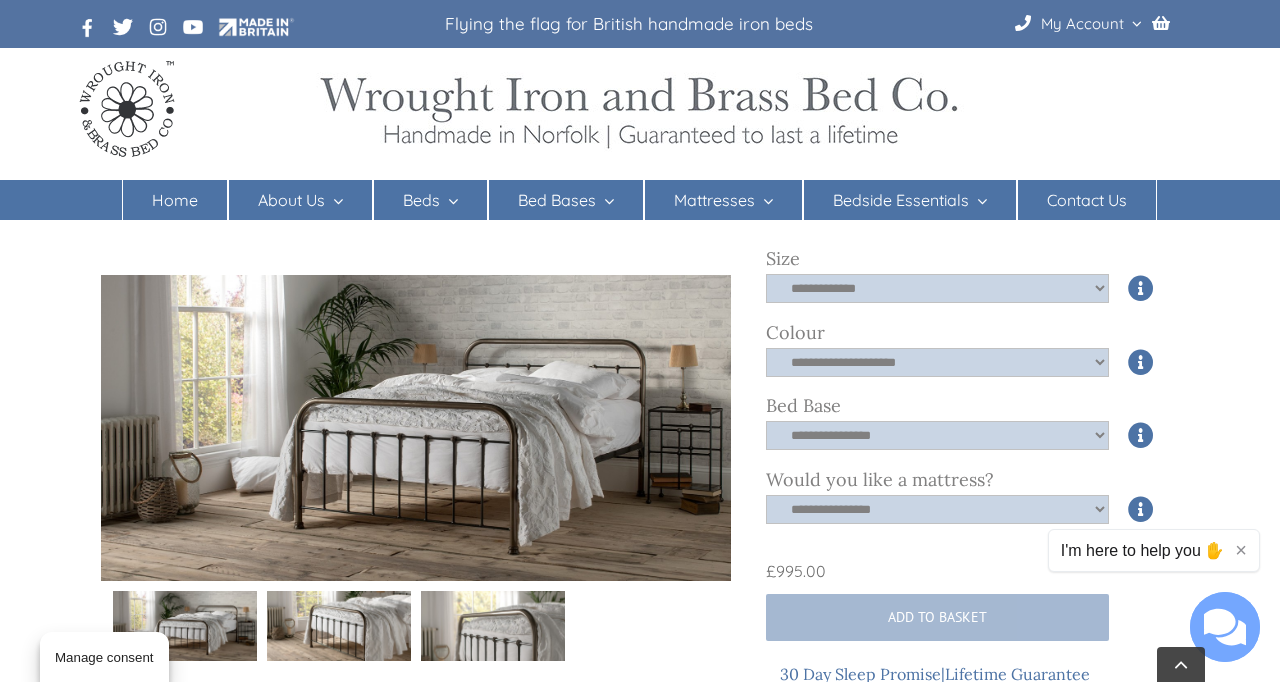 click at bounding box center [185, 626] 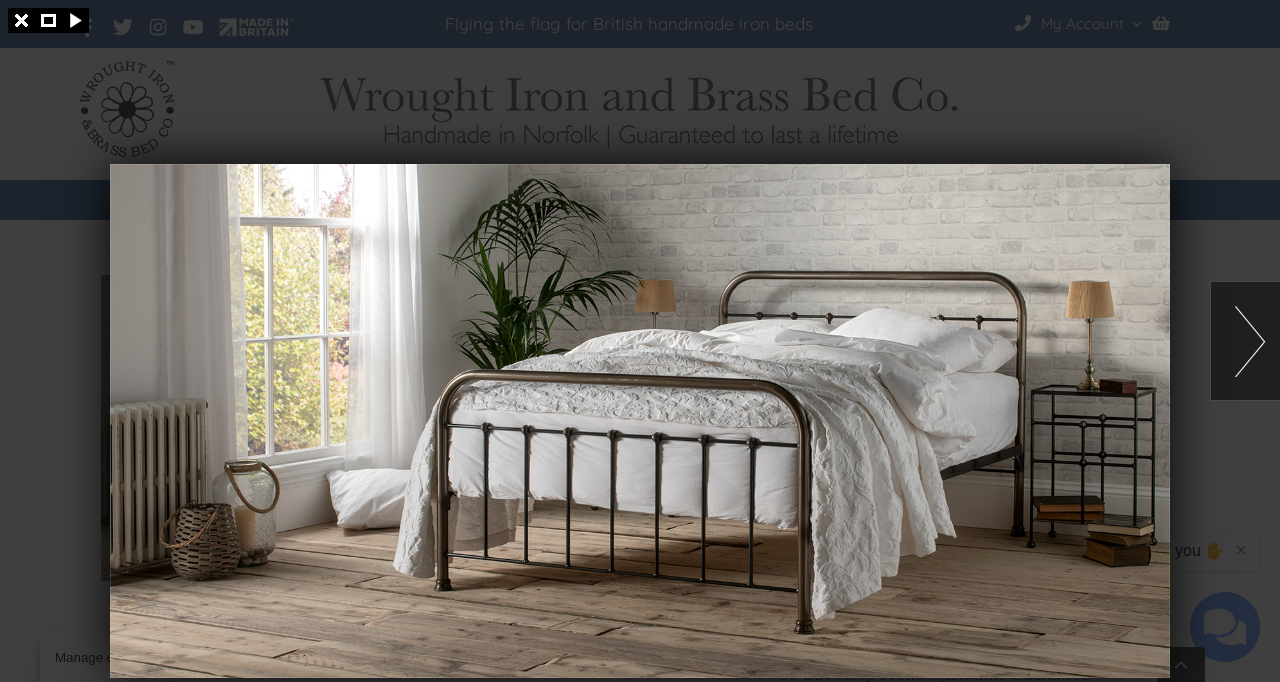 click at bounding box center (1245, 341) 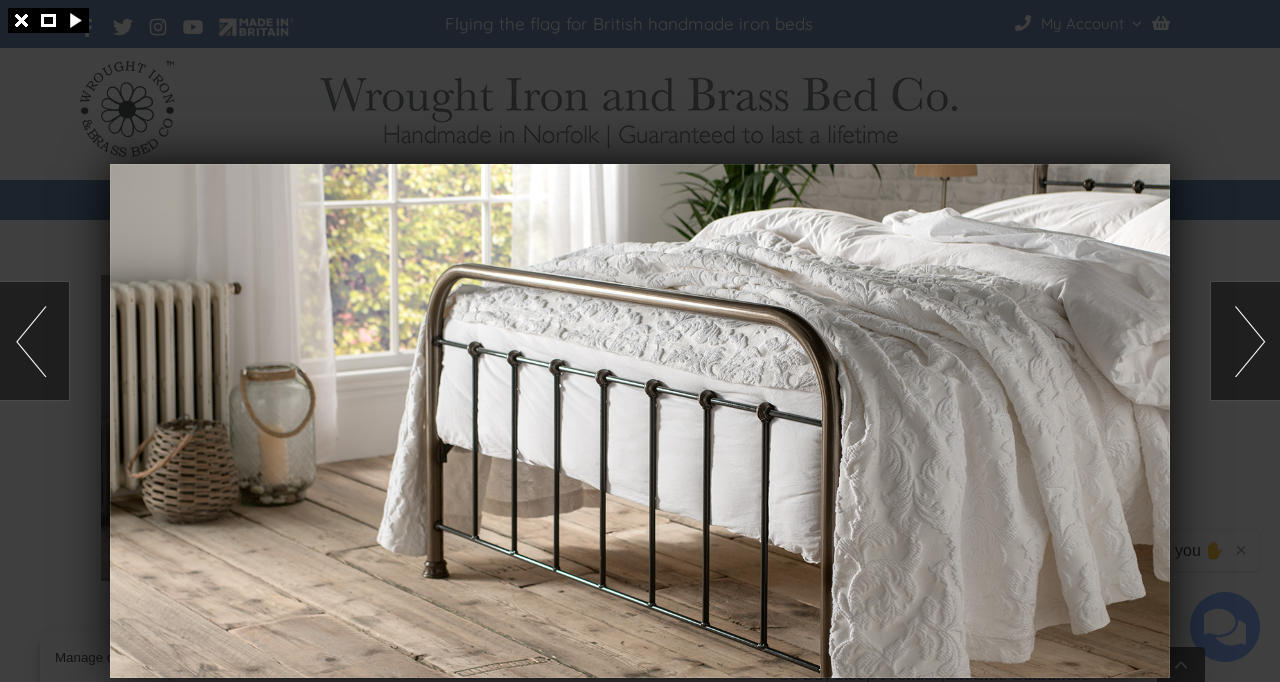 click at bounding box center [1245, 341] 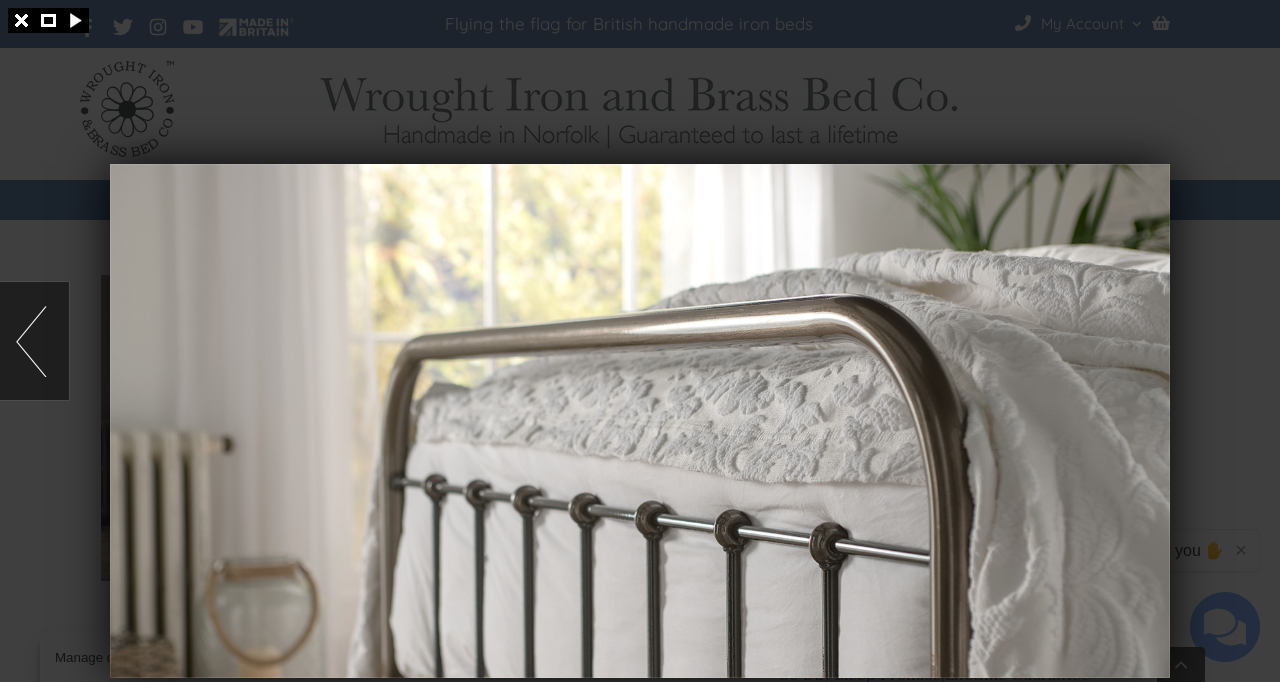 click at bounding box center [640, 341] 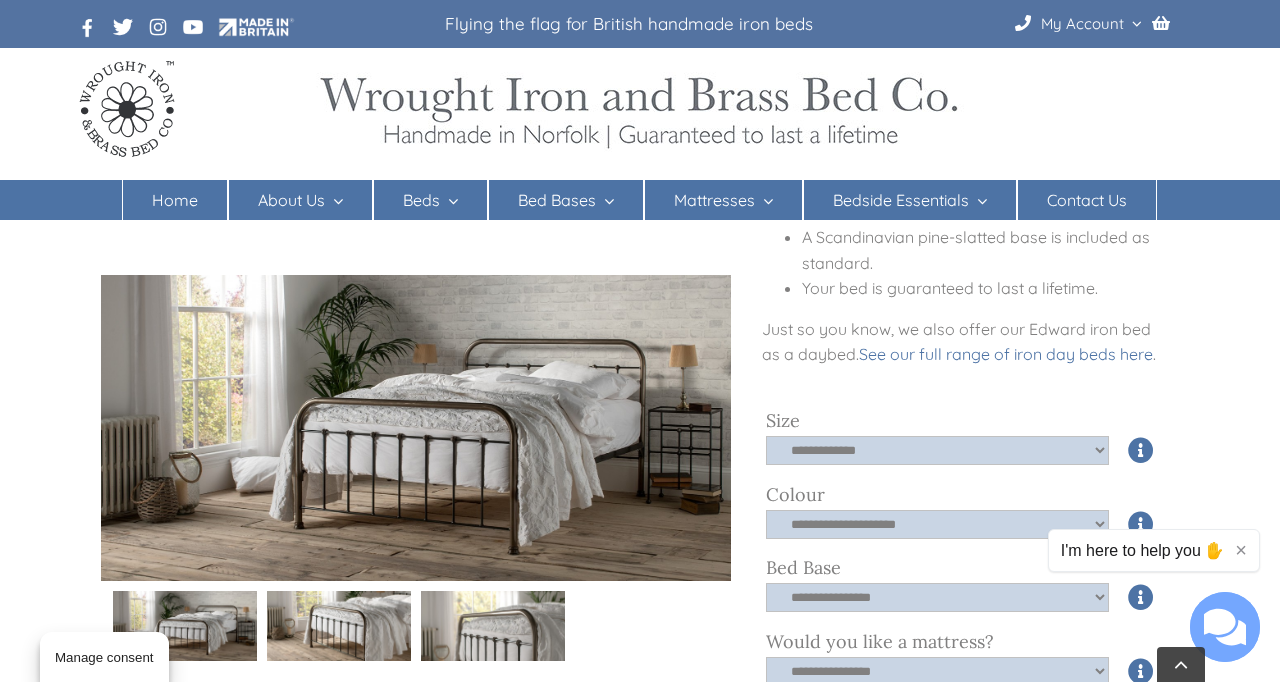 scroll, scrollTop: 519, scrollLeft: 0, axis: vertical 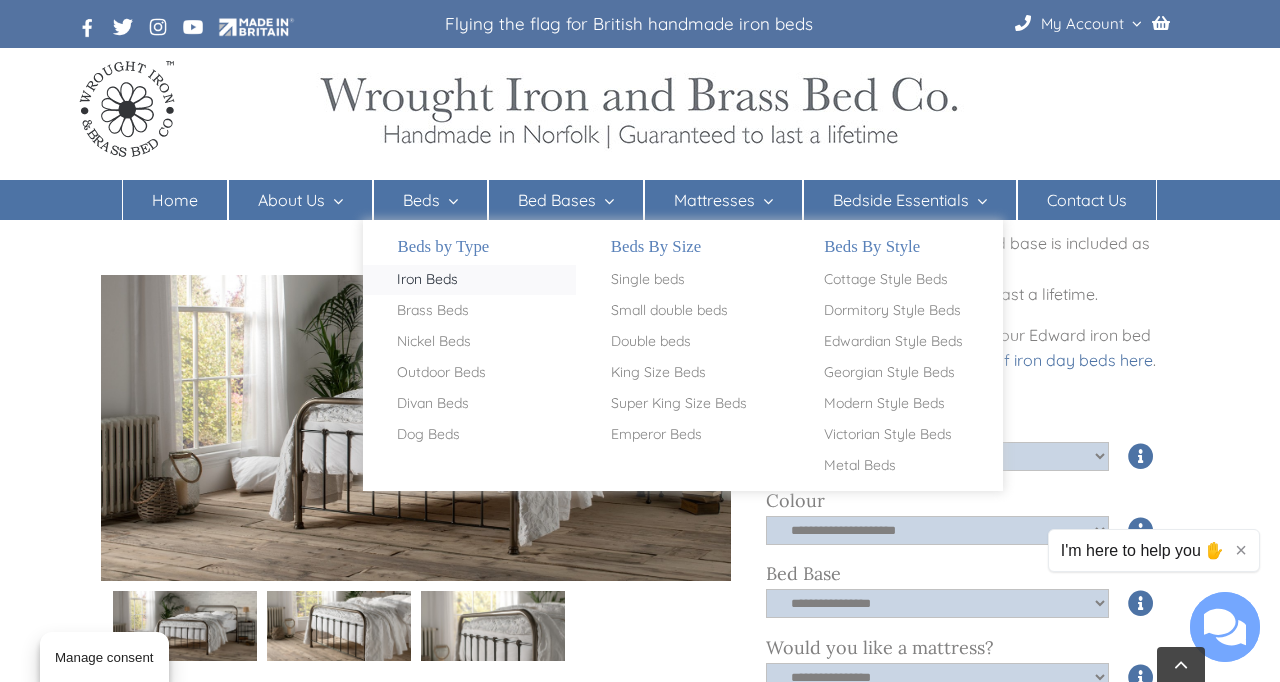 click on "Iron Beds" at bounding box center [427, 280] 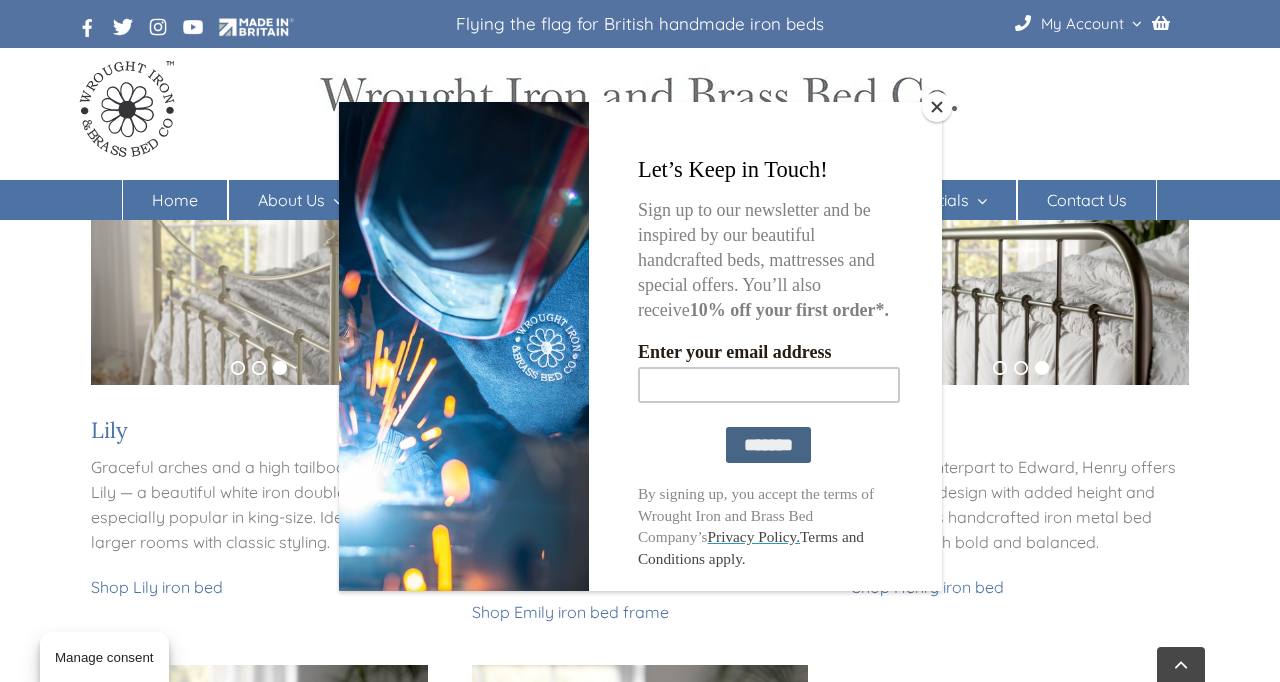 scroll, scrollTop: 1572, scrollLeft: 0, axis: vertical 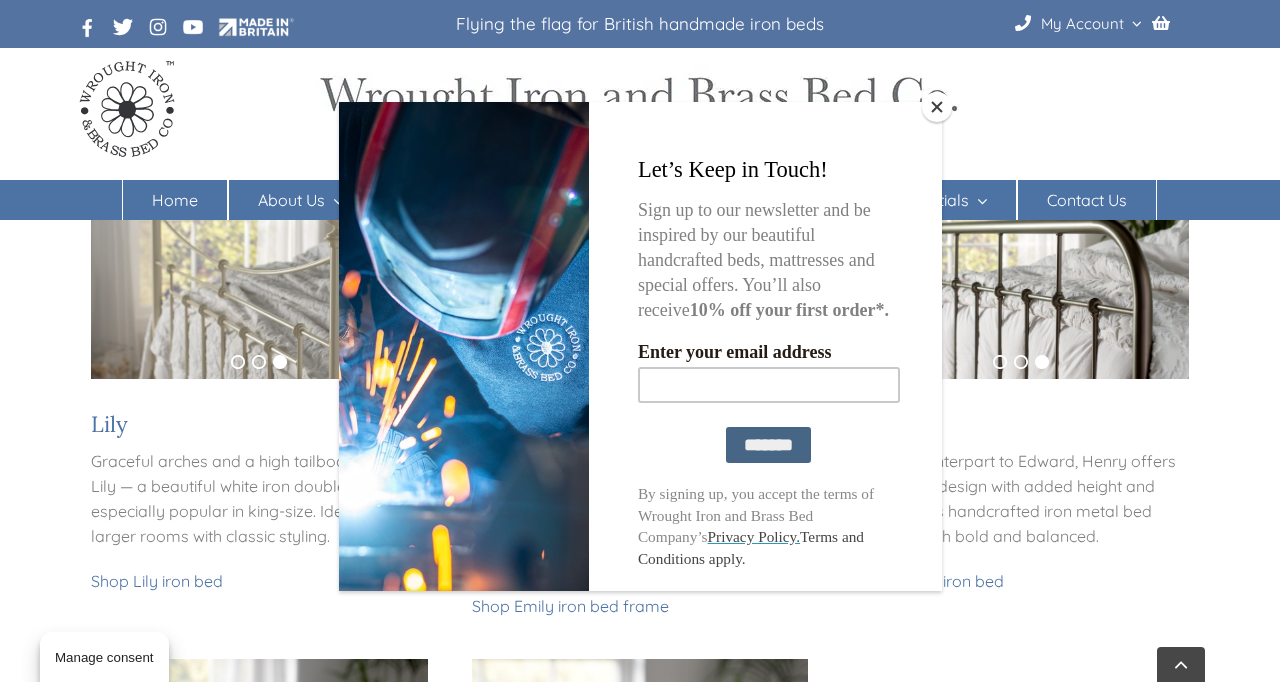 click at bounding box center (937, 107) 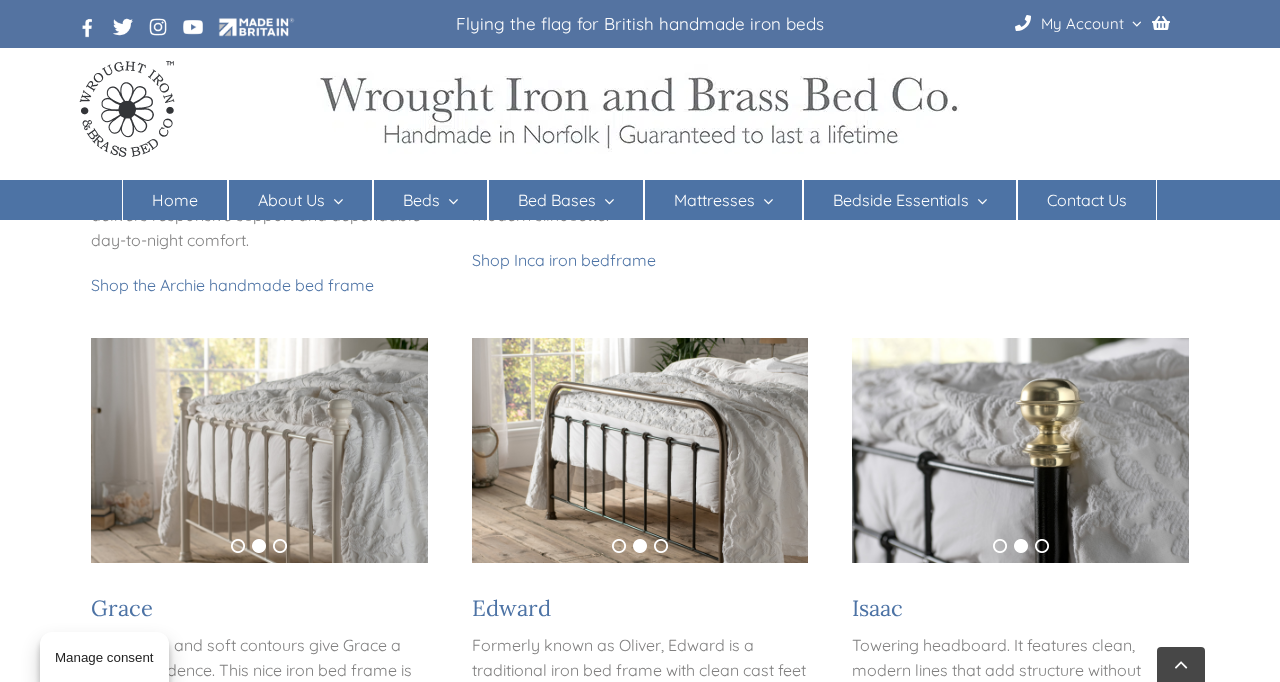 scroll, scrollTop: 864, scrollLeft: 0, axis: vertical 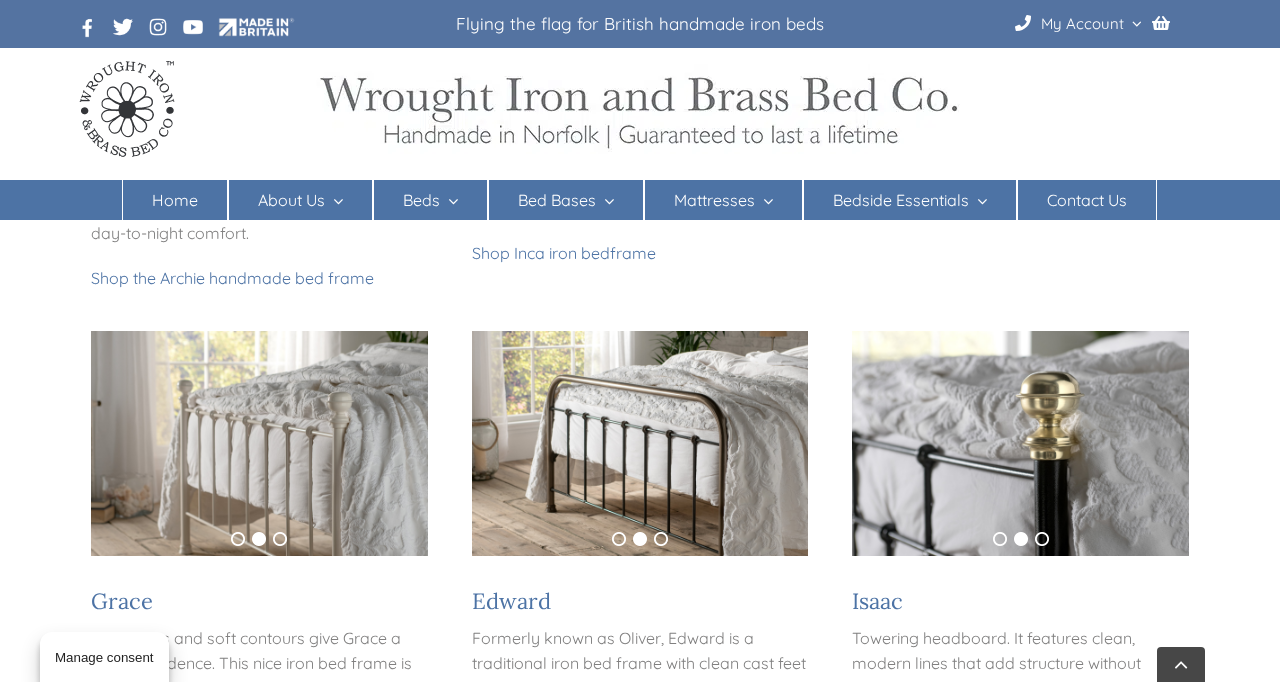 click at bounding box center (259, 443) 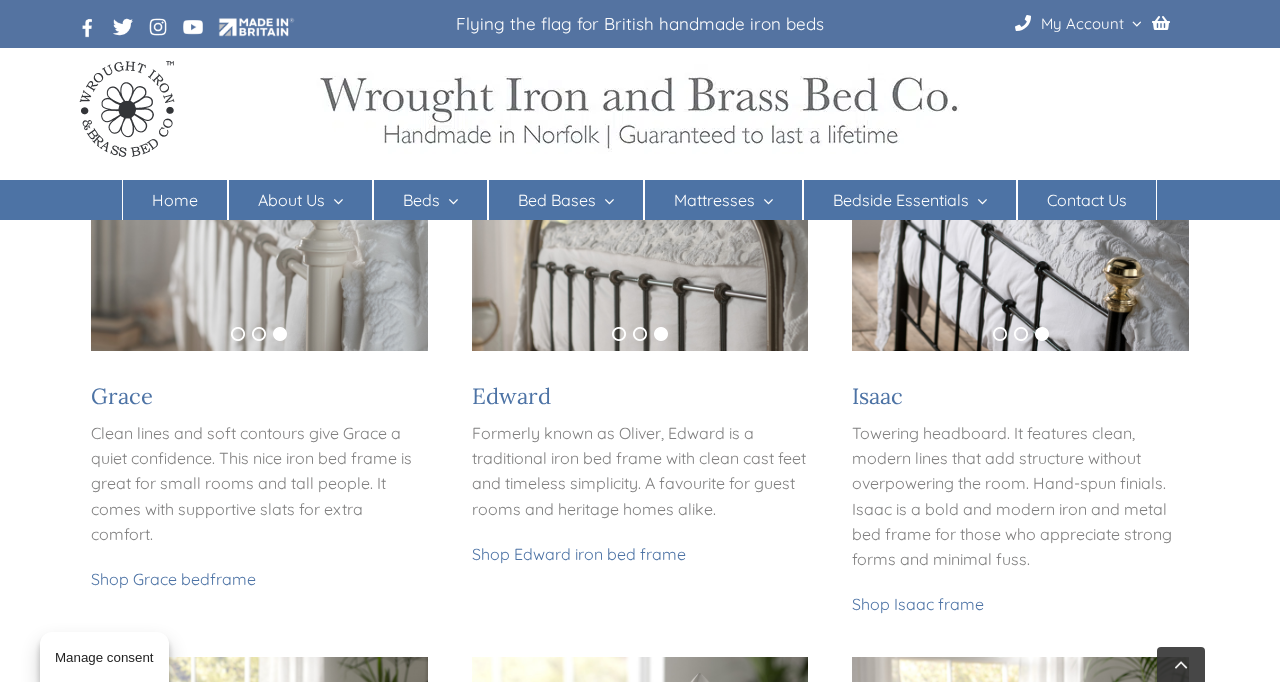 scroll, scrollTop: 1091, scrollLeft: 0, axis: vertical 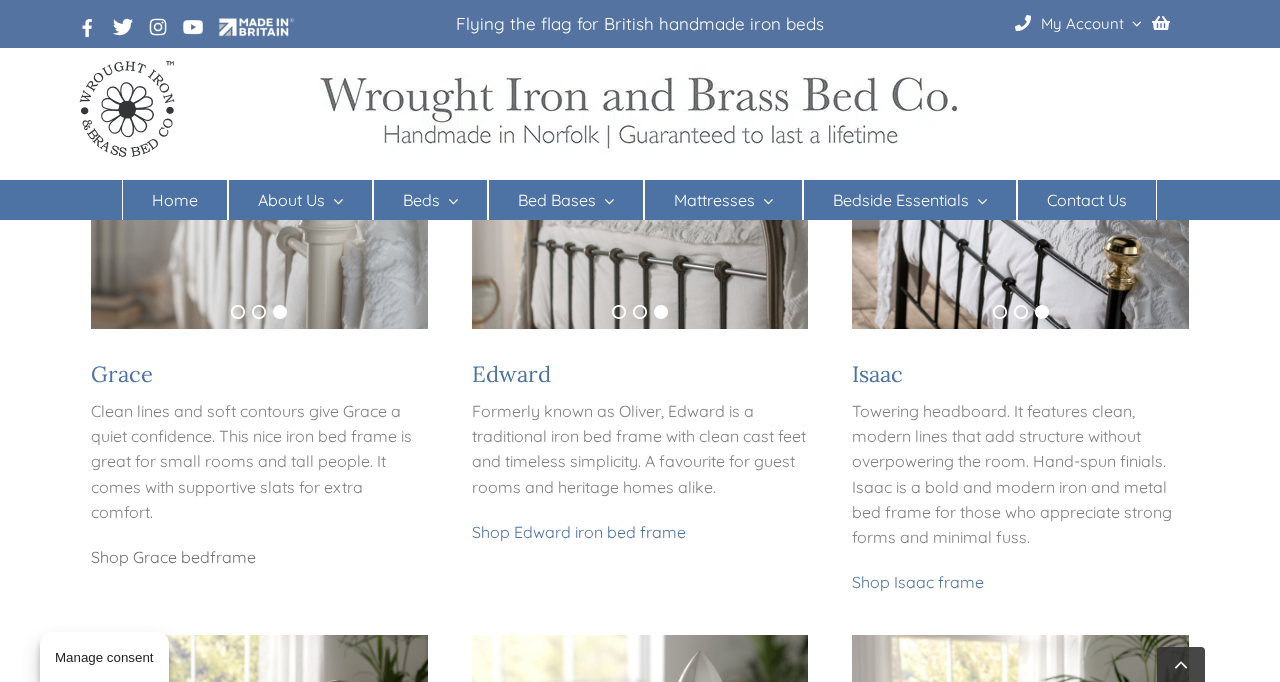 click on "Shop Grace bed  frame" at bounding box center [173, 557] 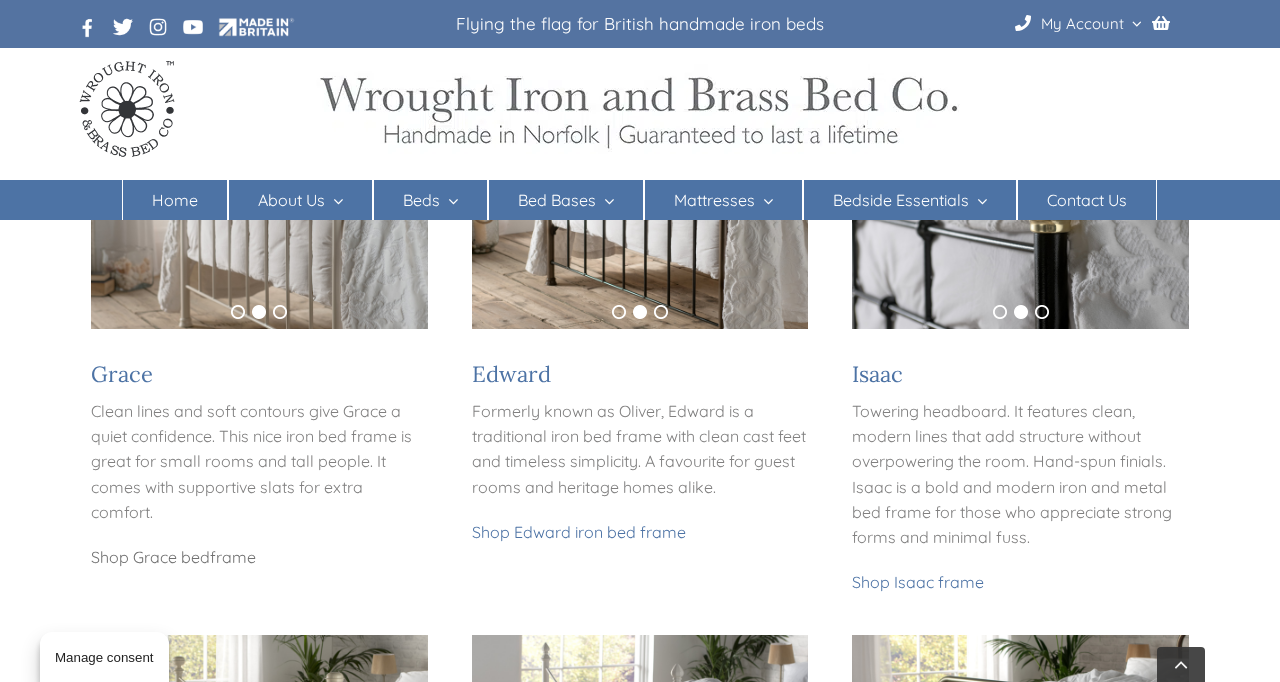 click on "Shop Grace bed" at bounding box center (150, 557) 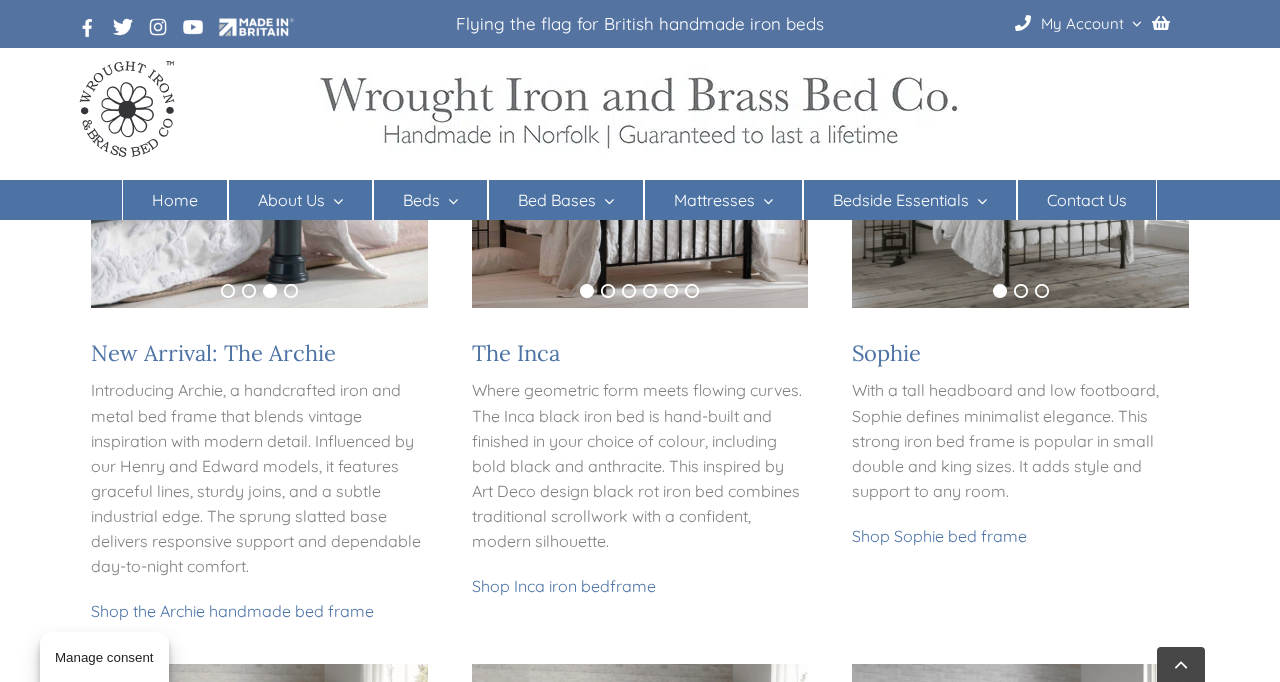 scroll, scrollTop: 508, scrollLeft: 0, axis: vertical 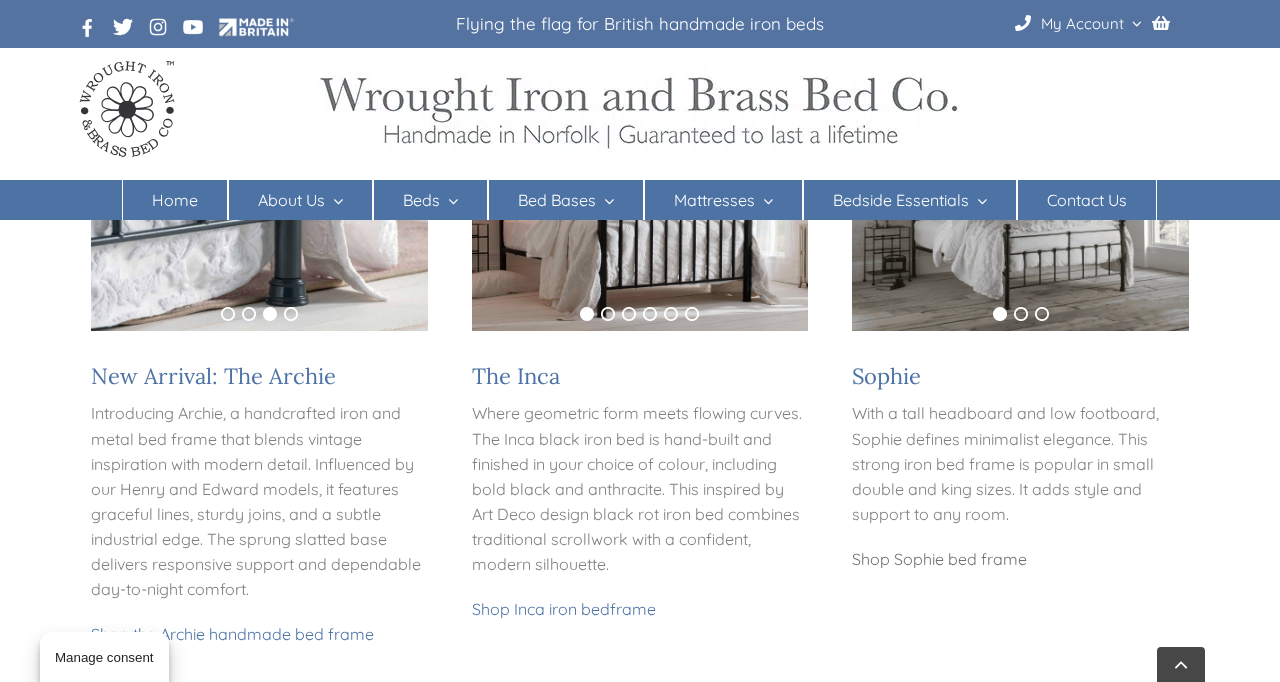 click on "Shop Sophie bed frame" at bounding box center (939, 559) 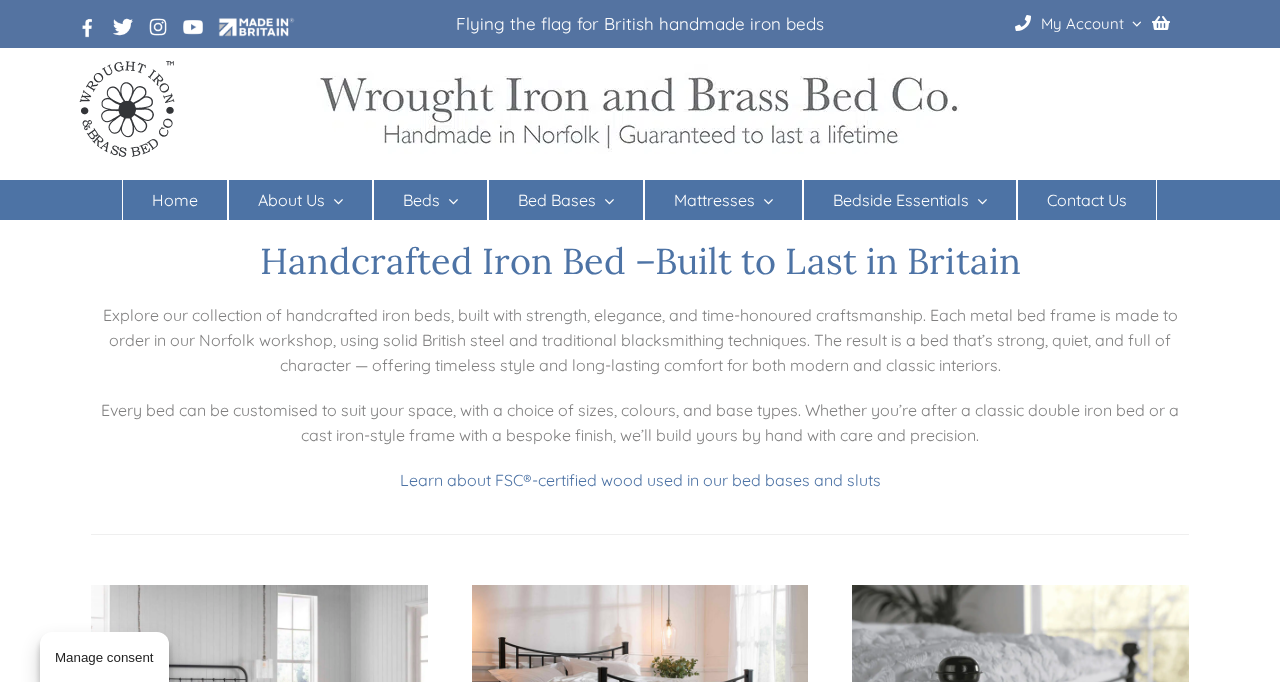 scroll, scrollTop: 0, scrollLeft: 0, axis: both 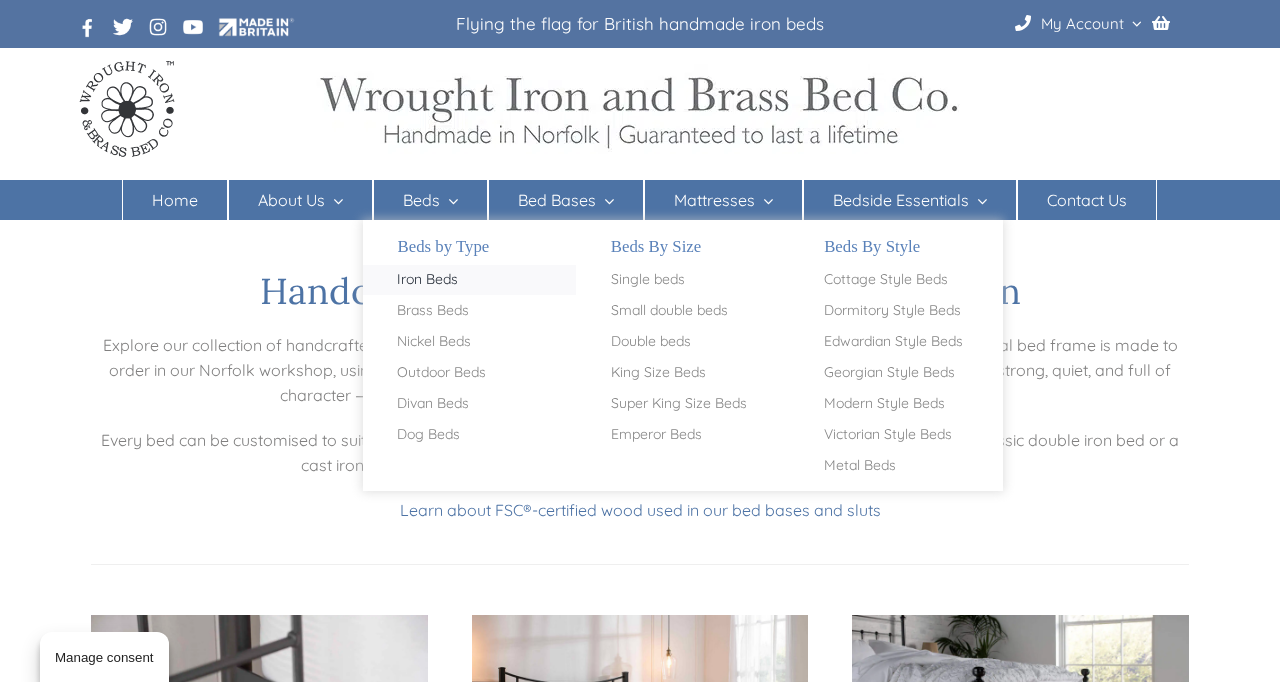 click on "Iron Beds" at bounding box center (427, 280) 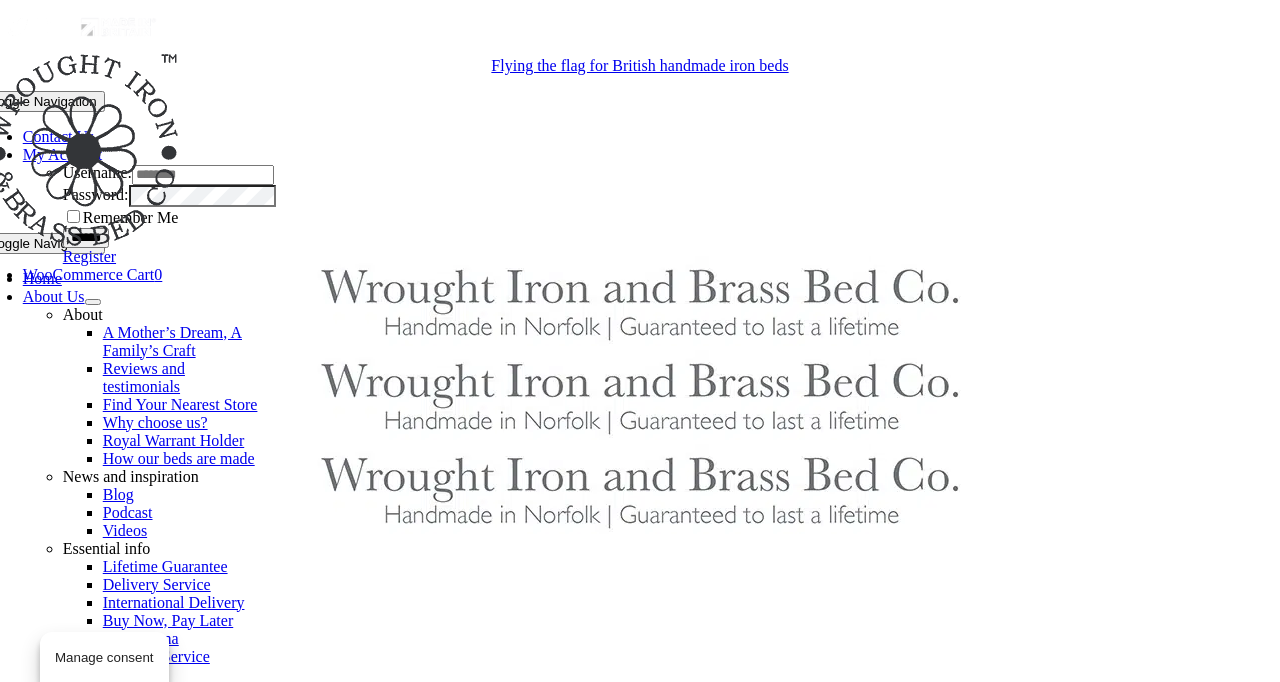 scroll, scrollTop: 602, scrollLeft: 0, axis: vertical 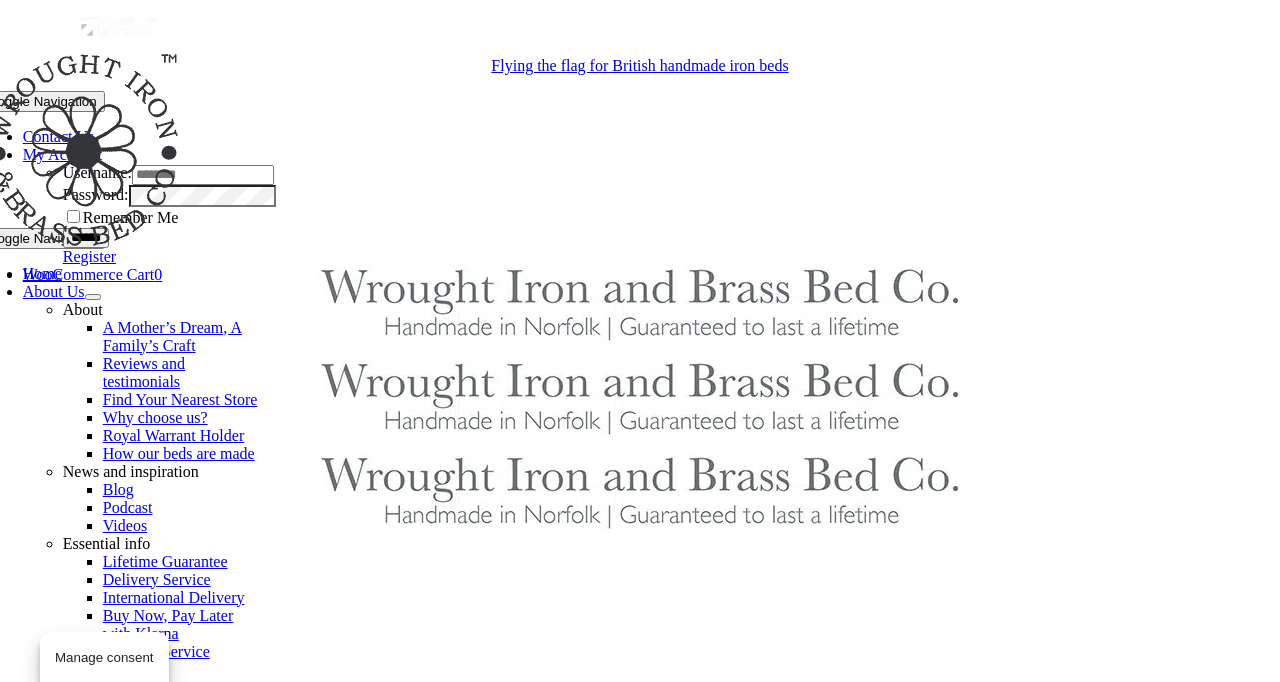 click on "Manage consent" at bounding box center [104, 657] 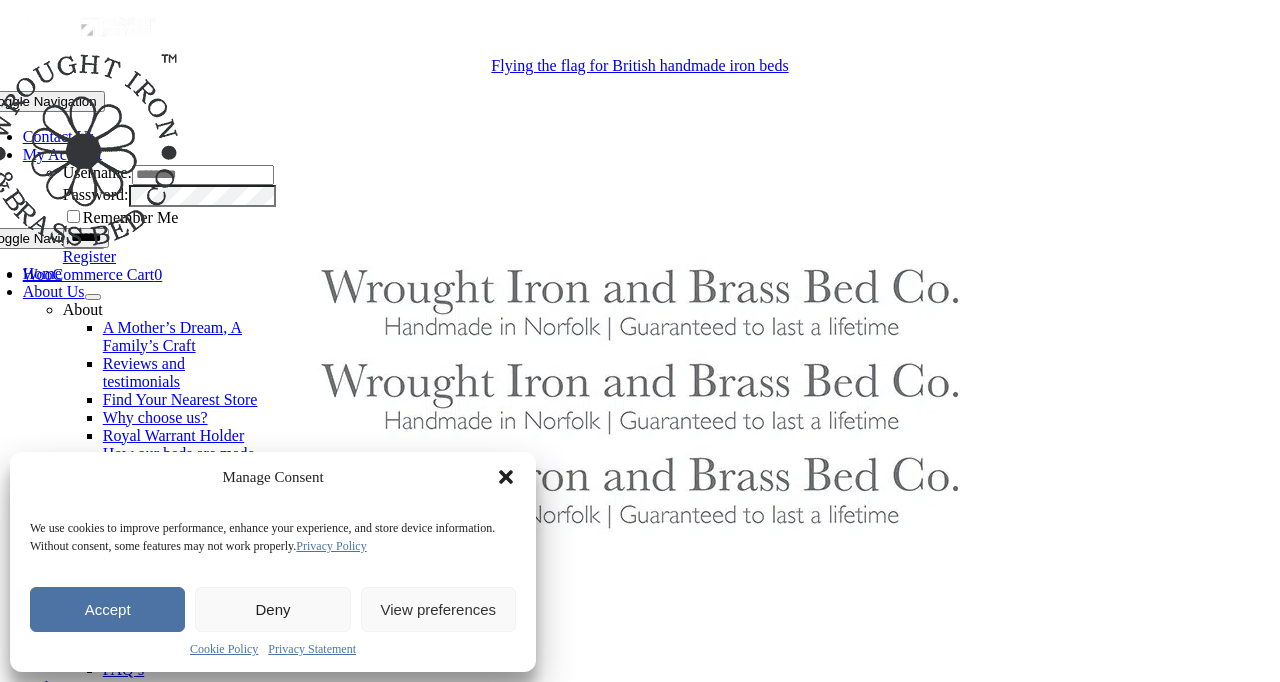 click on "Accept" at bounding box center [107, 609] 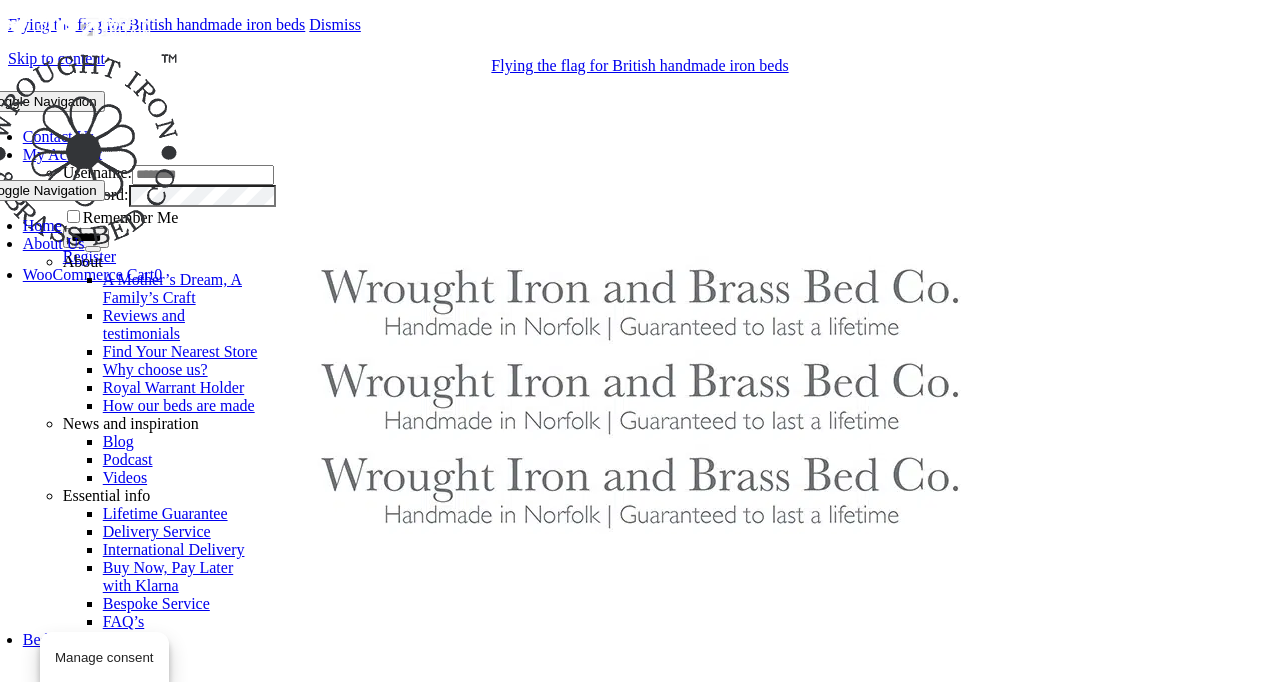 scroll, scrollTop: 2602, scrollLeft: 0, axis: vertical 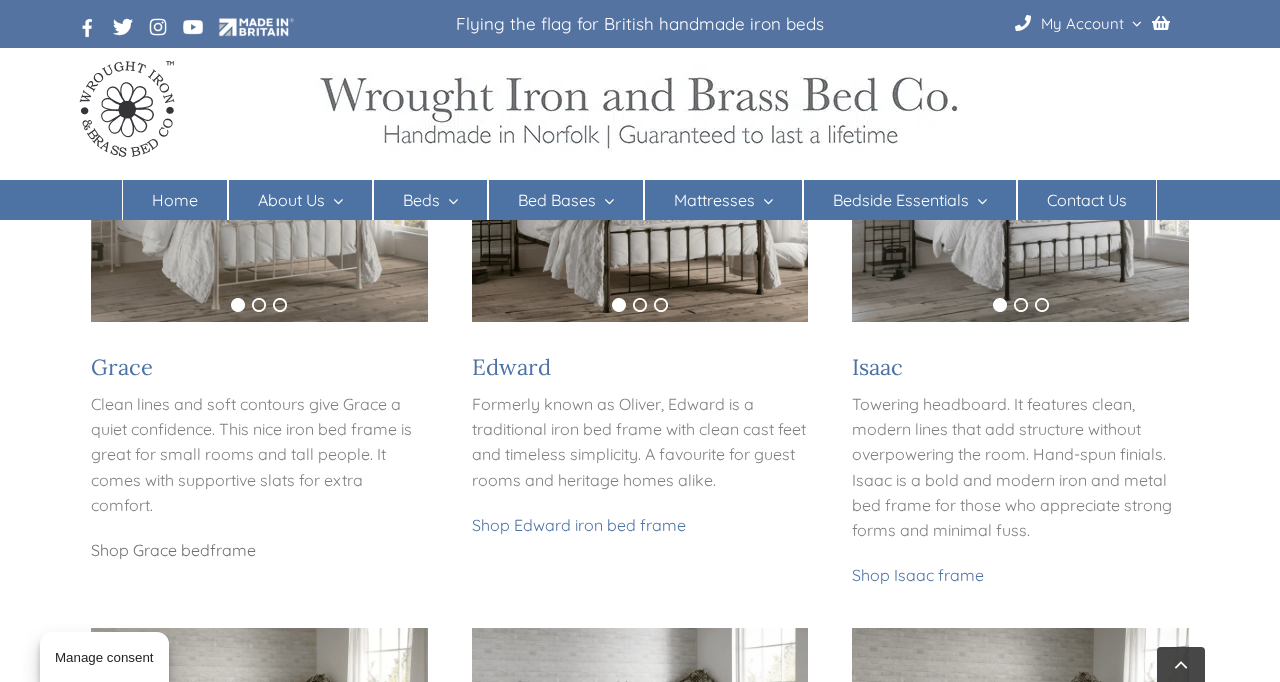 click on "Shop Grace bed  frame" at bounding box center [173, 550] 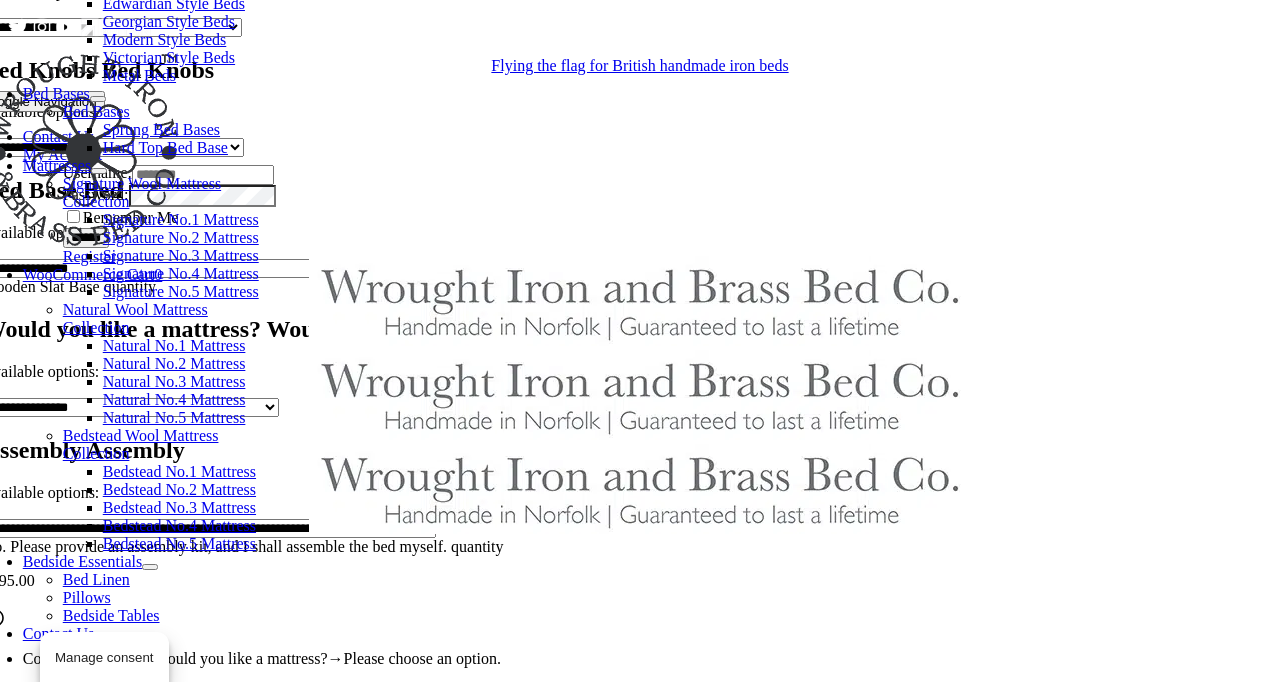 scroll, scrollTop: 8914, scrollLeft: 0, axis: vertical 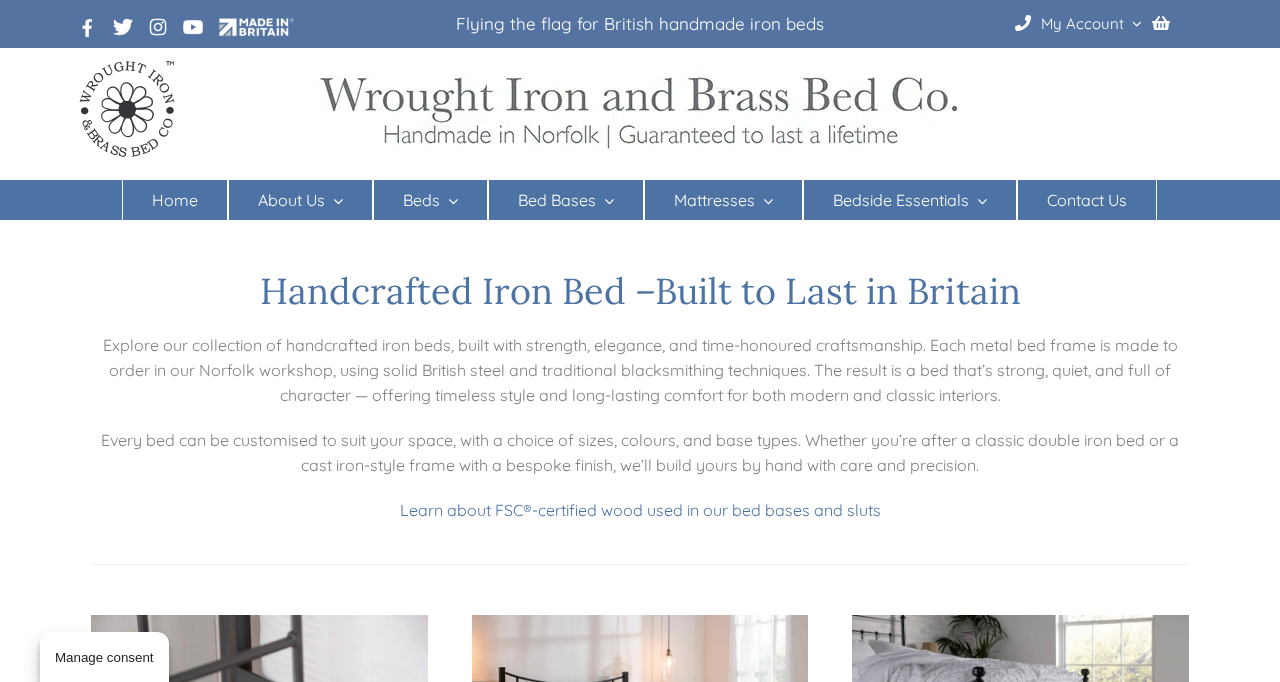 click on "Contact Us" at bounding box center (1087, 200) 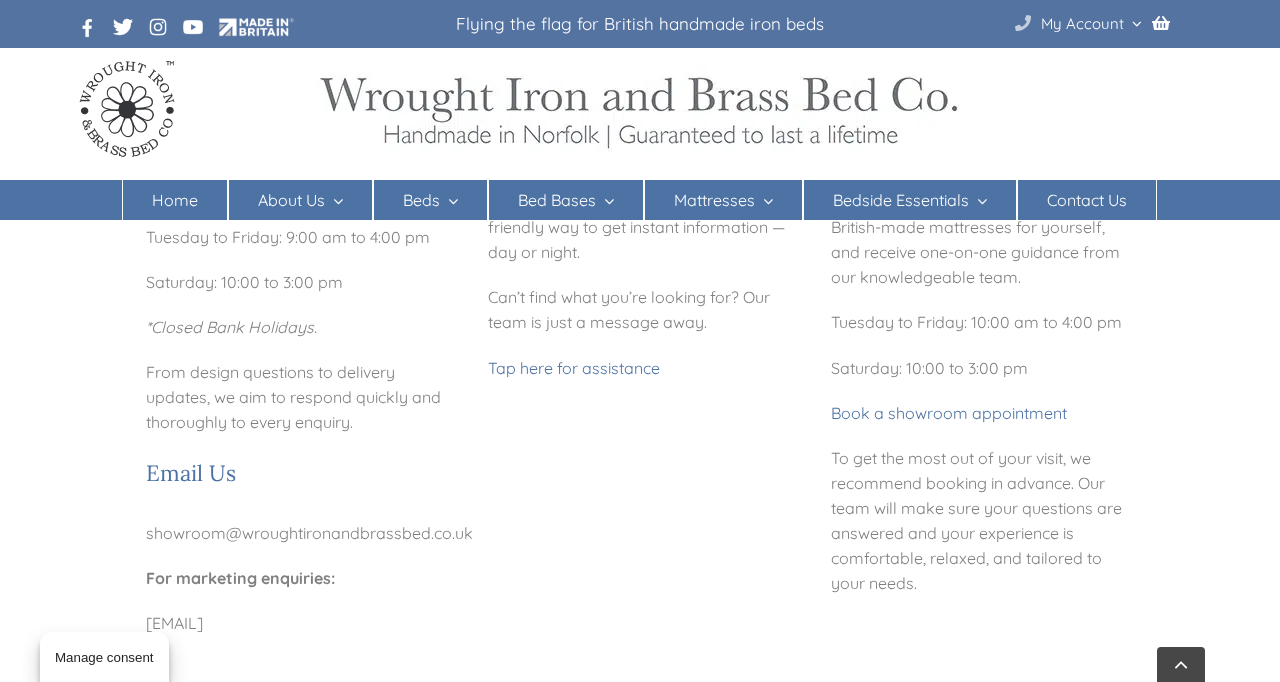 scroll, scrollTop: 456, scrollLeft: 0, axis: vertical 